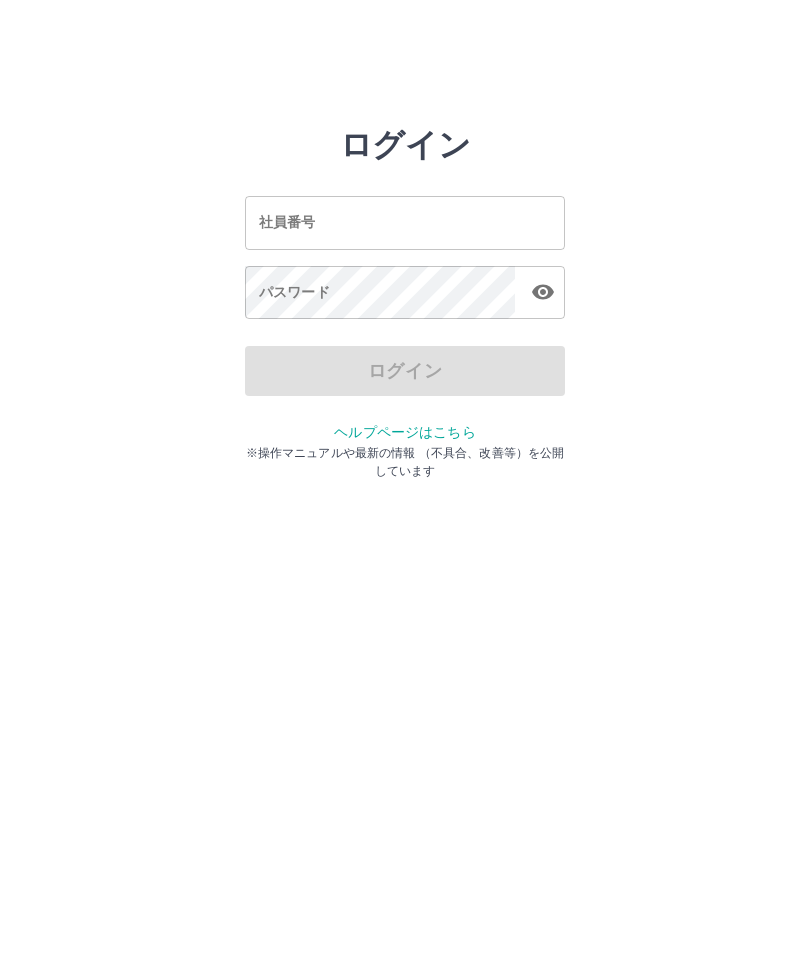 scroll, scrollTop: 0, scrollLeft: 0, axis: both 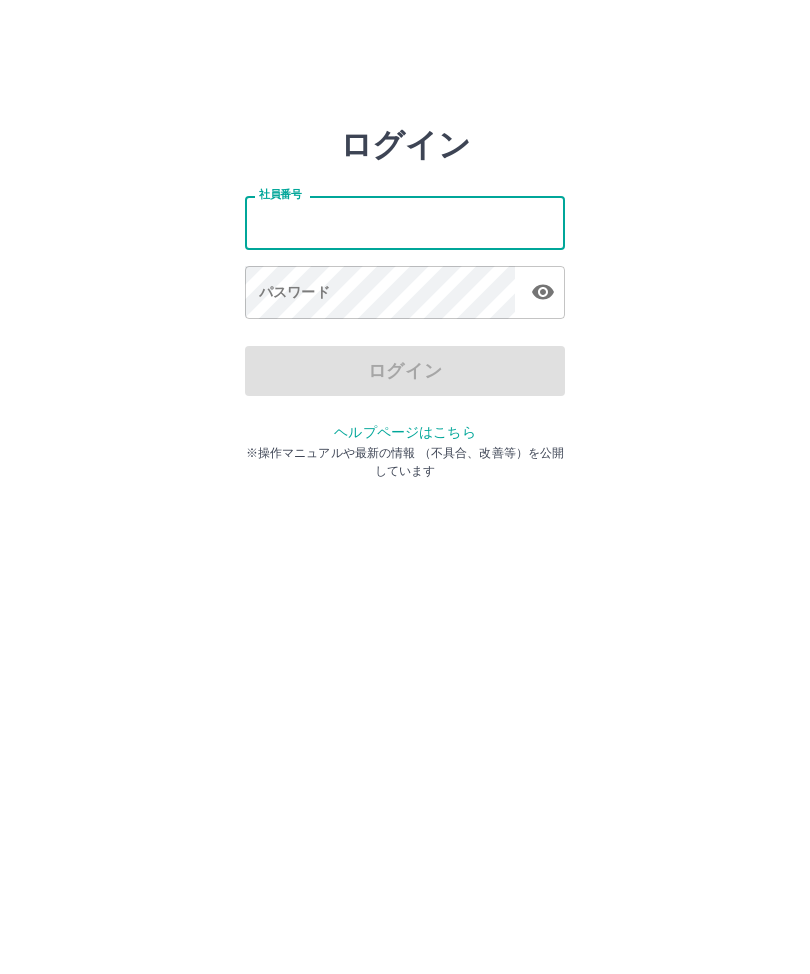 click on "社員番号" at bounding box center (405, 222) 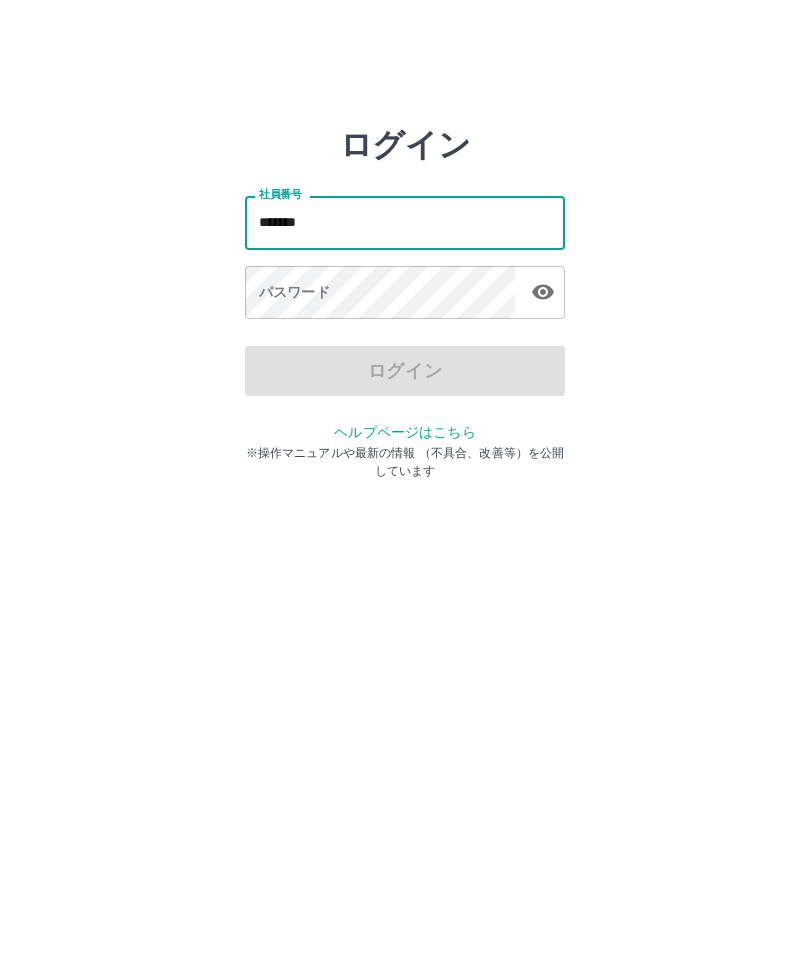 type on "*******" 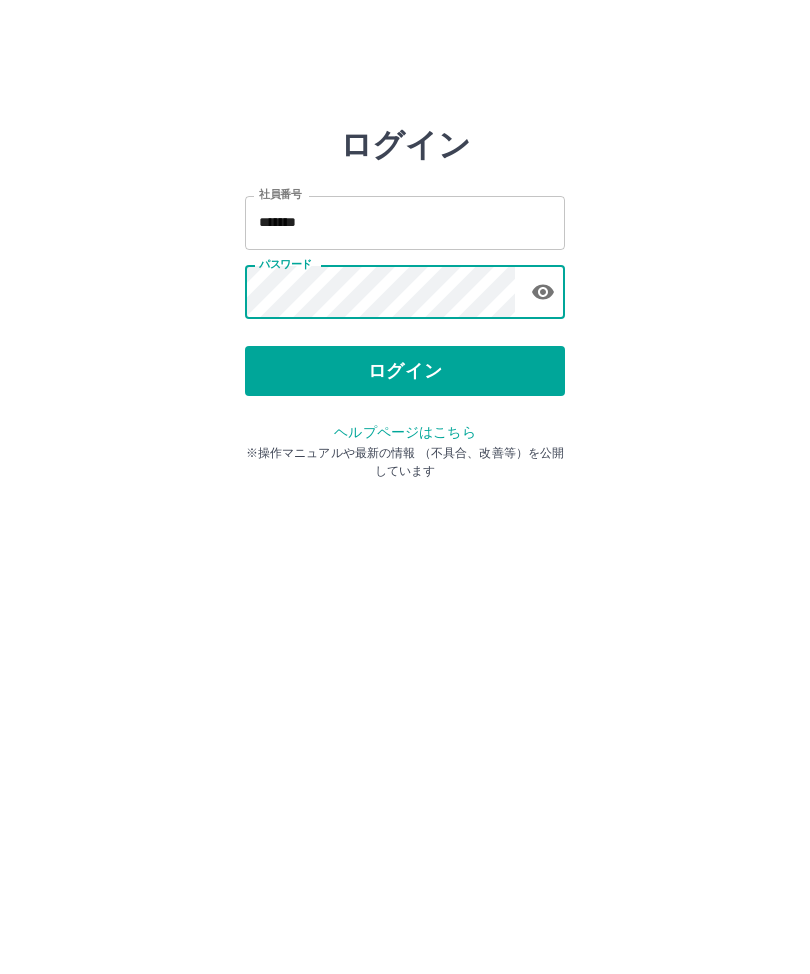 click on "ログイン 社員番号 ******* 社員番号 パスワード パスワード ログイン ヘルプページはこちら ※操作マニュアルや最新の情報 （不具合、改善等）を公開しています" at bounding box center (405, 223) 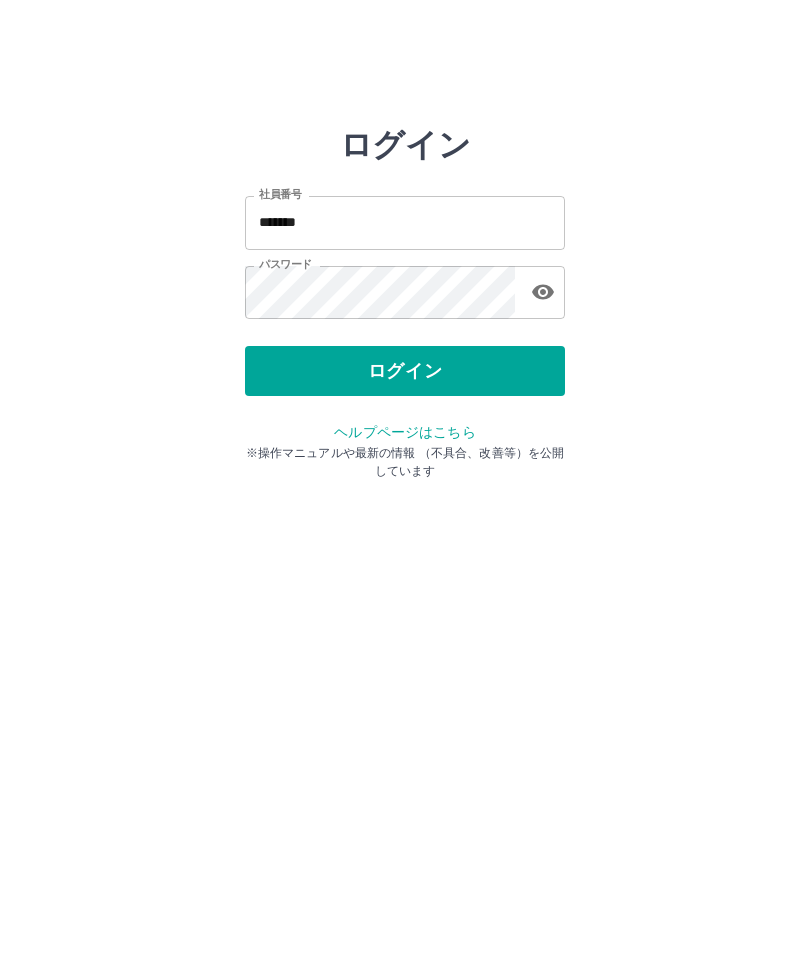 click on "ログイン" at bounding box center [405, 371] 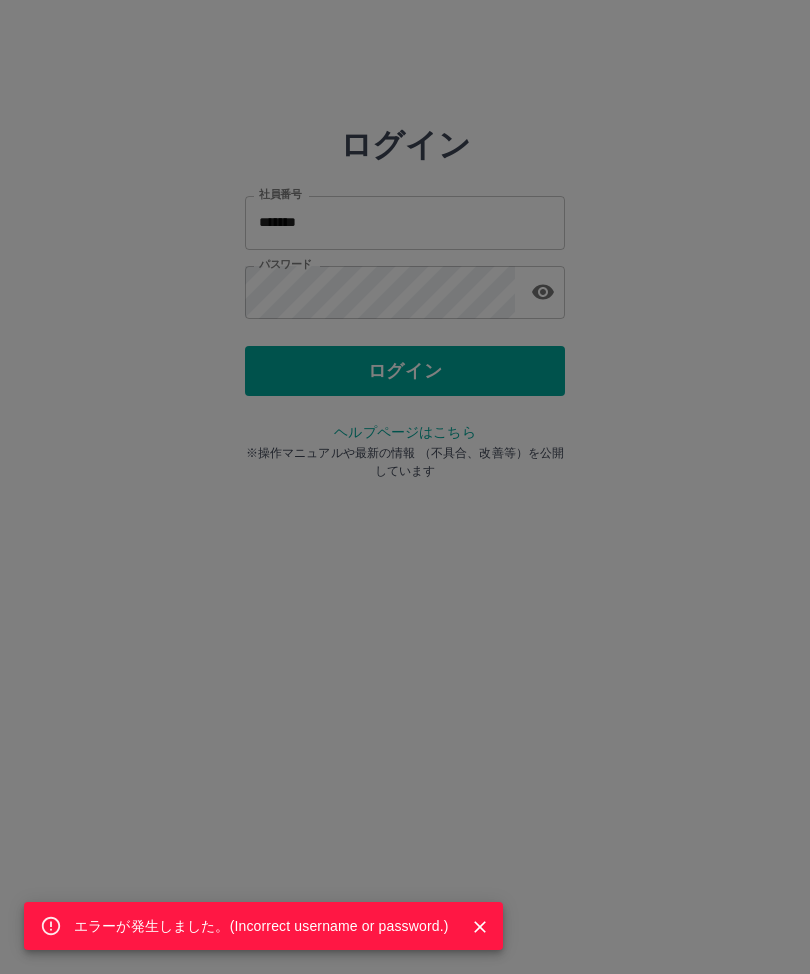 click on "エラーが発生しました。( Incorrect username or password. )" at bounding box center [405, 487] 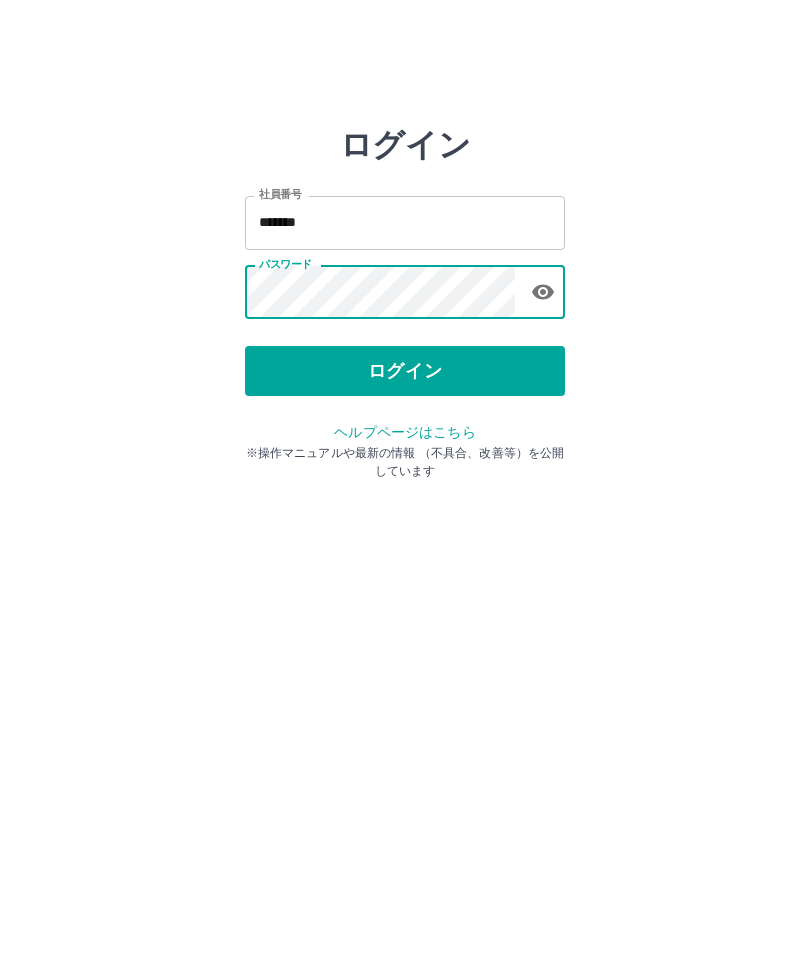 click on "ログイン" at bounding box center [405, 371] 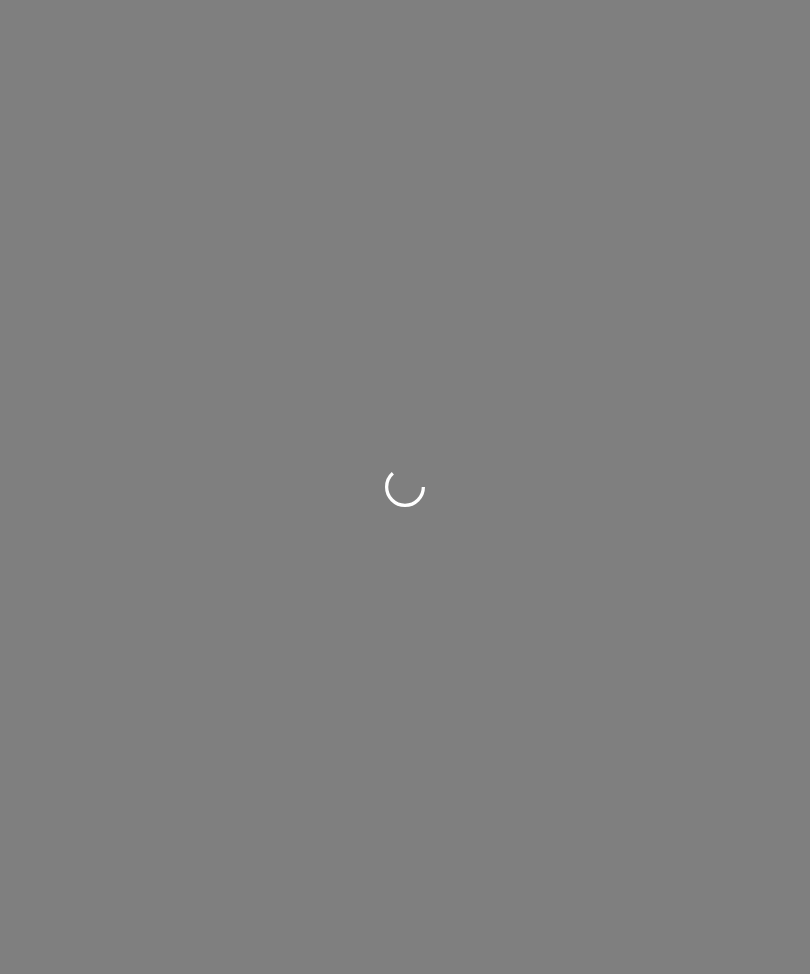 scroll, scrollTop: 0, scrollLeft: 0, axis: both 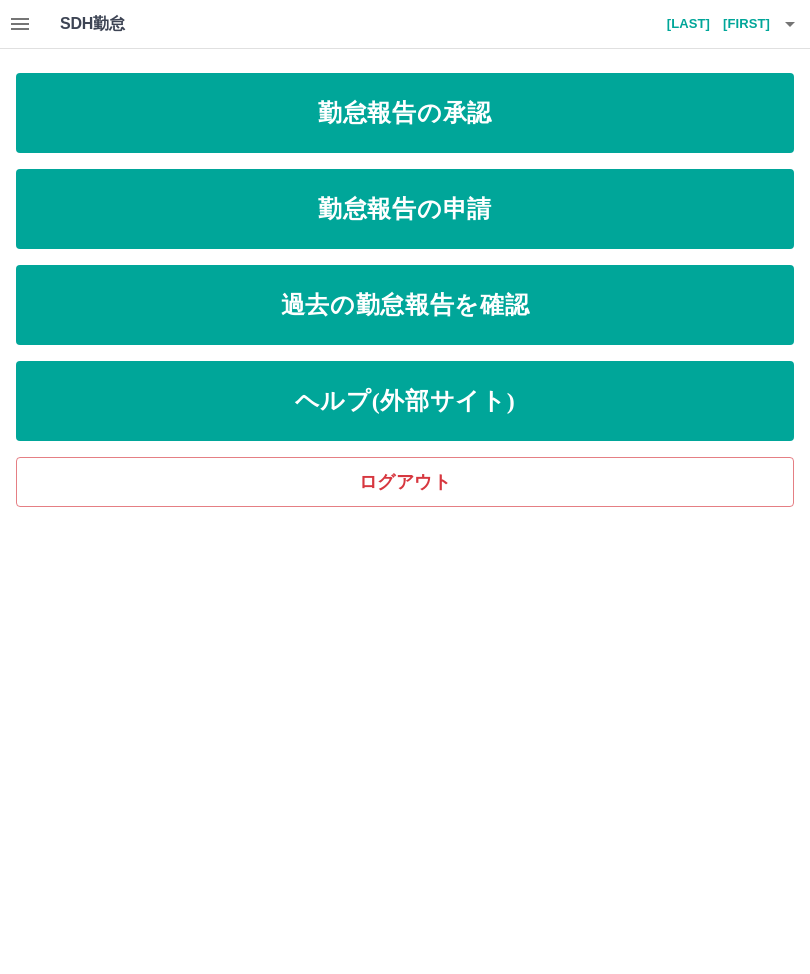 click on "勤怠報告の承認" at bounding box center [405, 113] 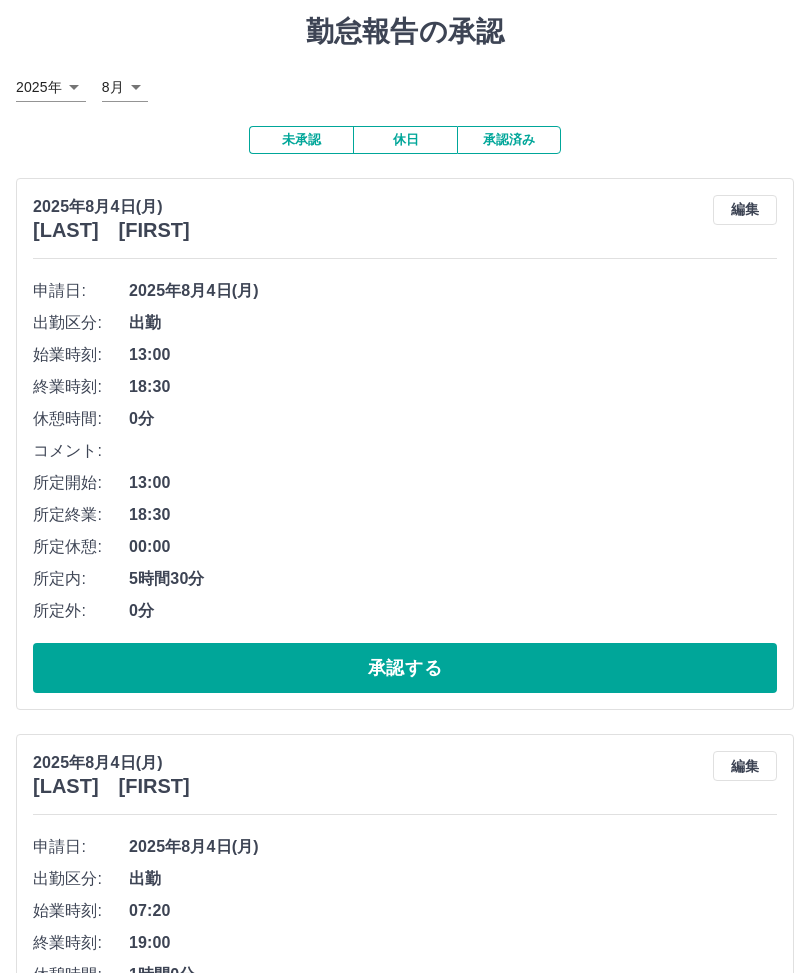 click on "承認する" at bounding box center [405, 669] 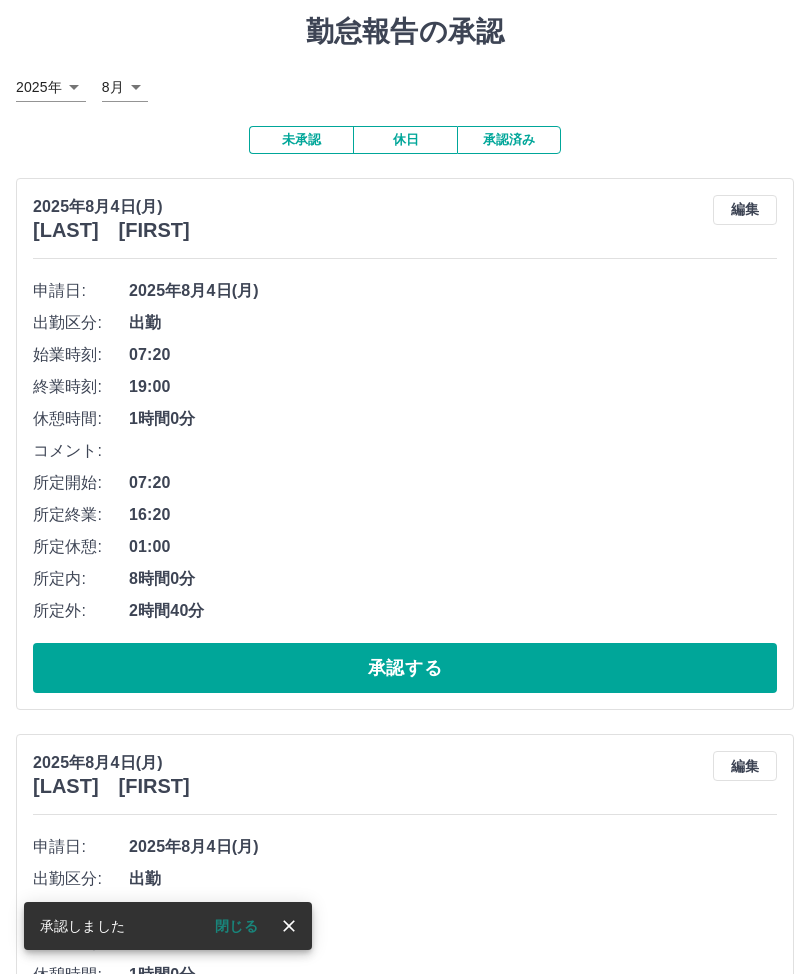 click on "承認する" at bounding box center [405, 668] 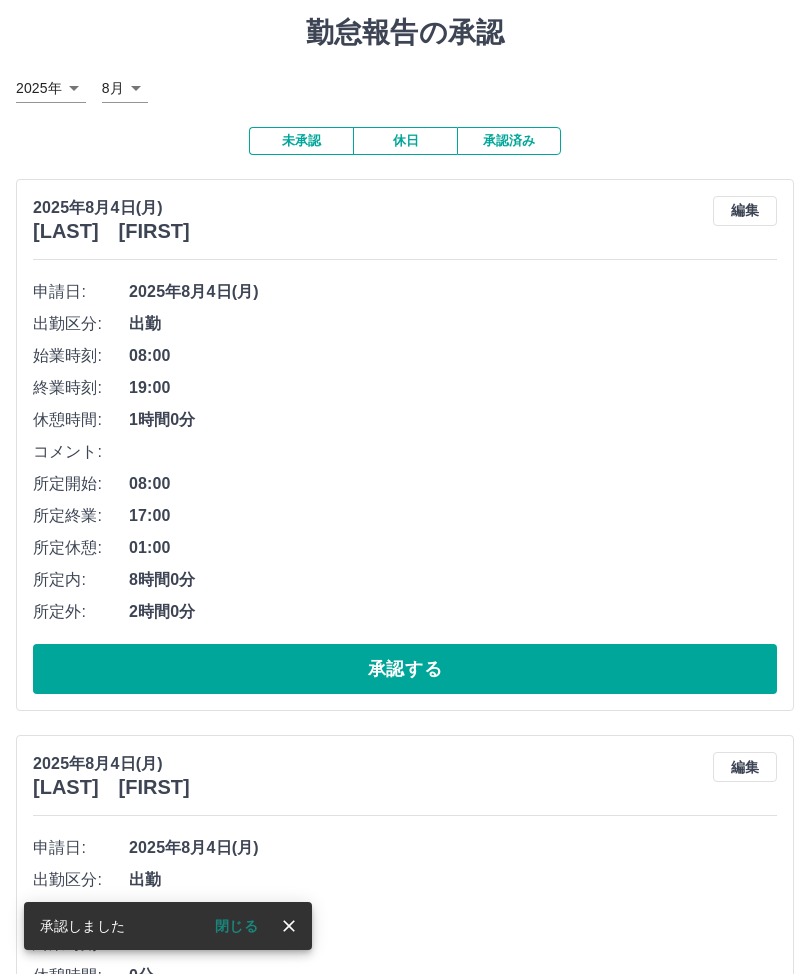 scroll, scrollTop: 55, scrollLeft: 0, axis: vertical 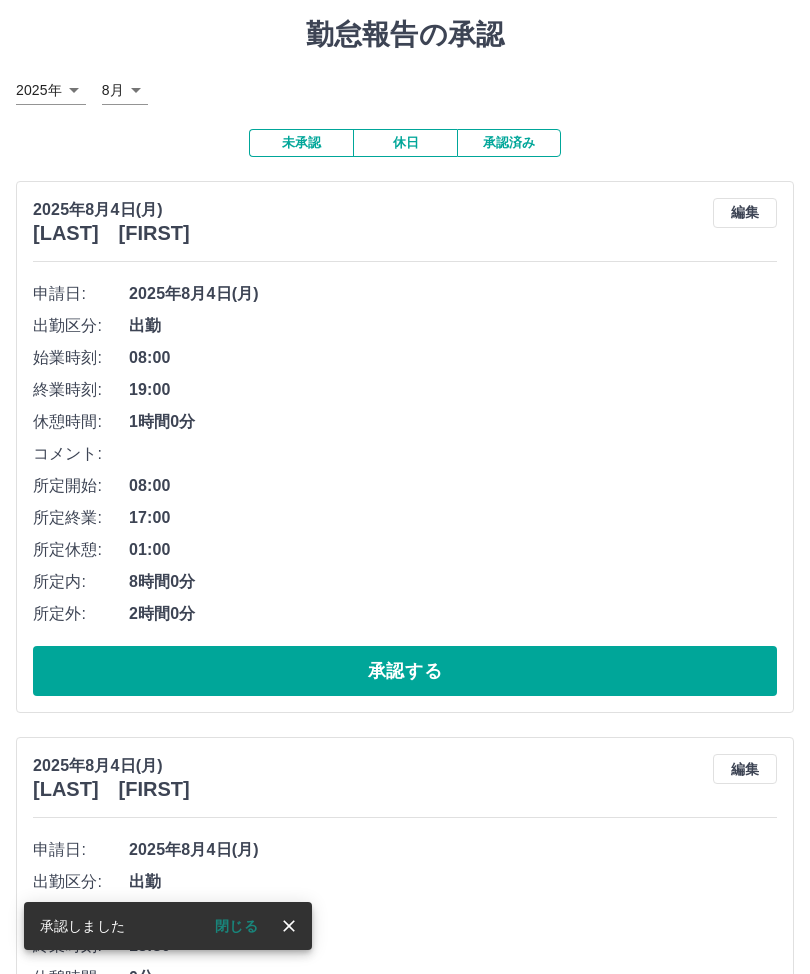 click on "承認する" at bounding box center (405, 671) 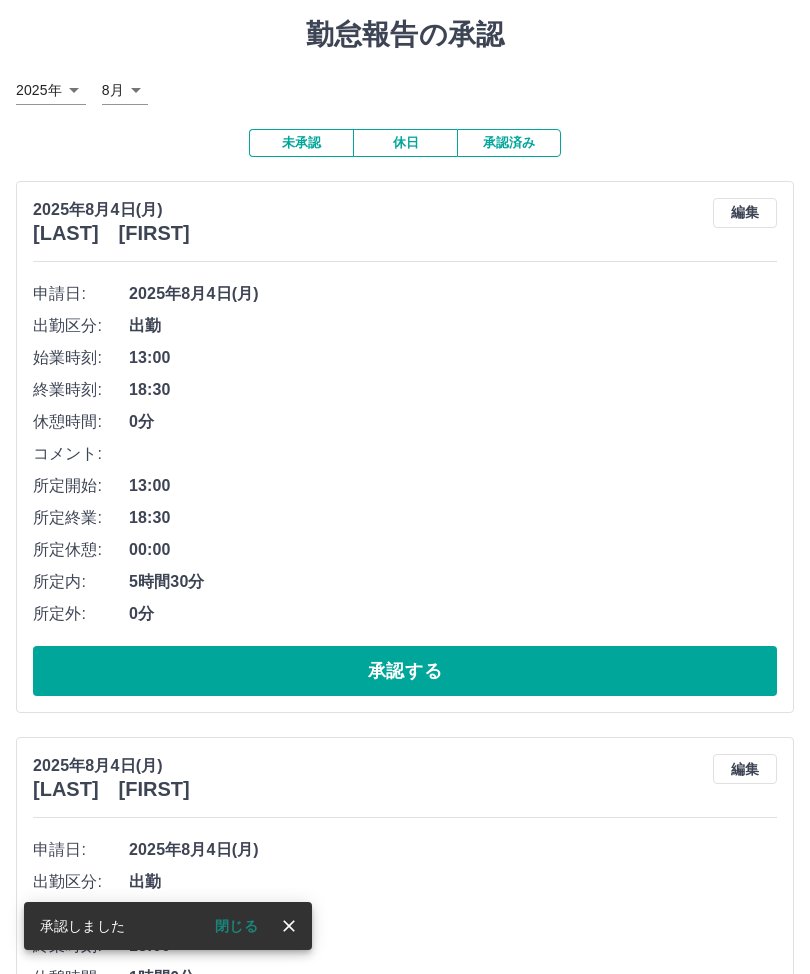 click on "承認する" at bounding box center (405, 671) 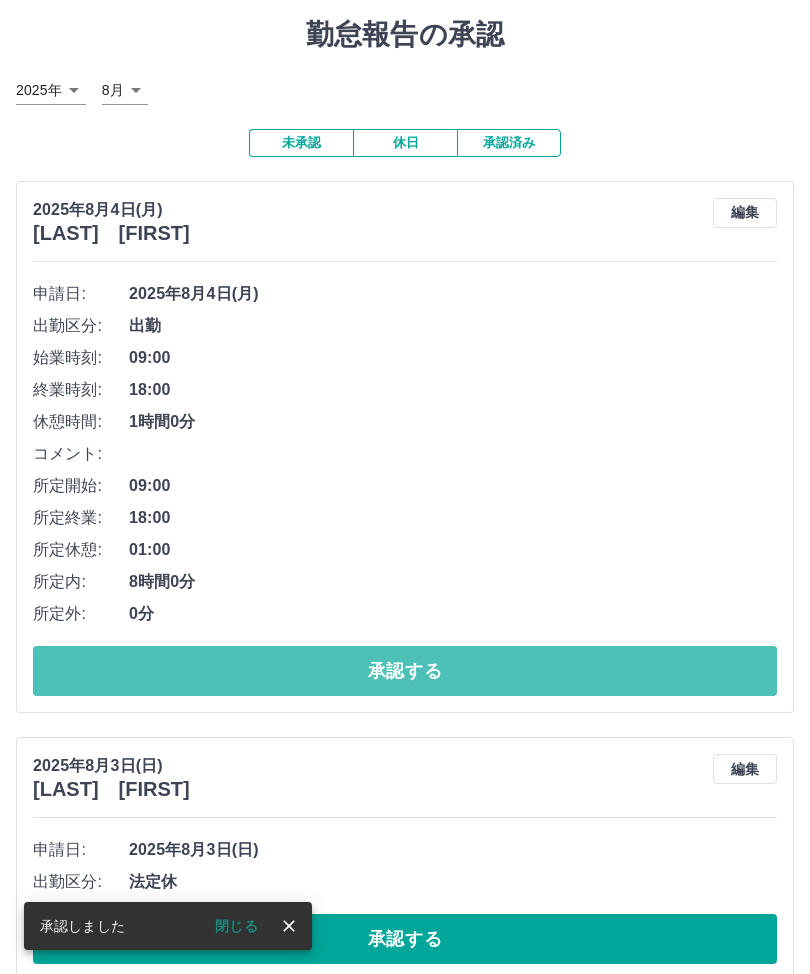 click on "承認する" at bounding box center (405, 671) 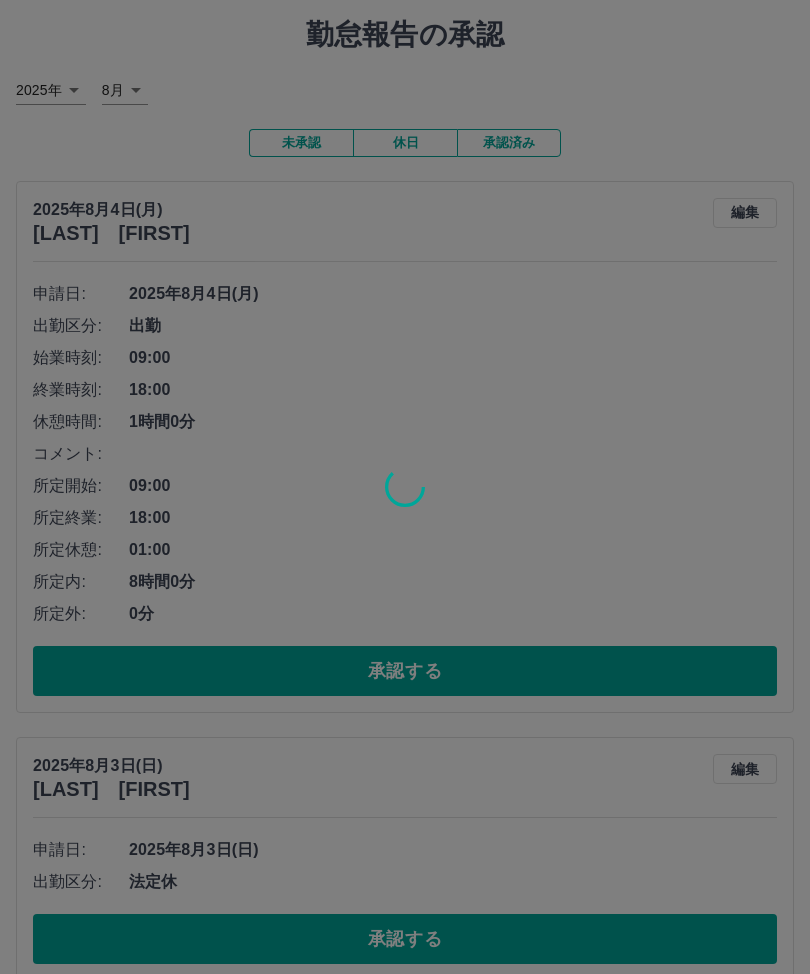scroll, scrollTop: 0, scrollLeft: 0, axis: both 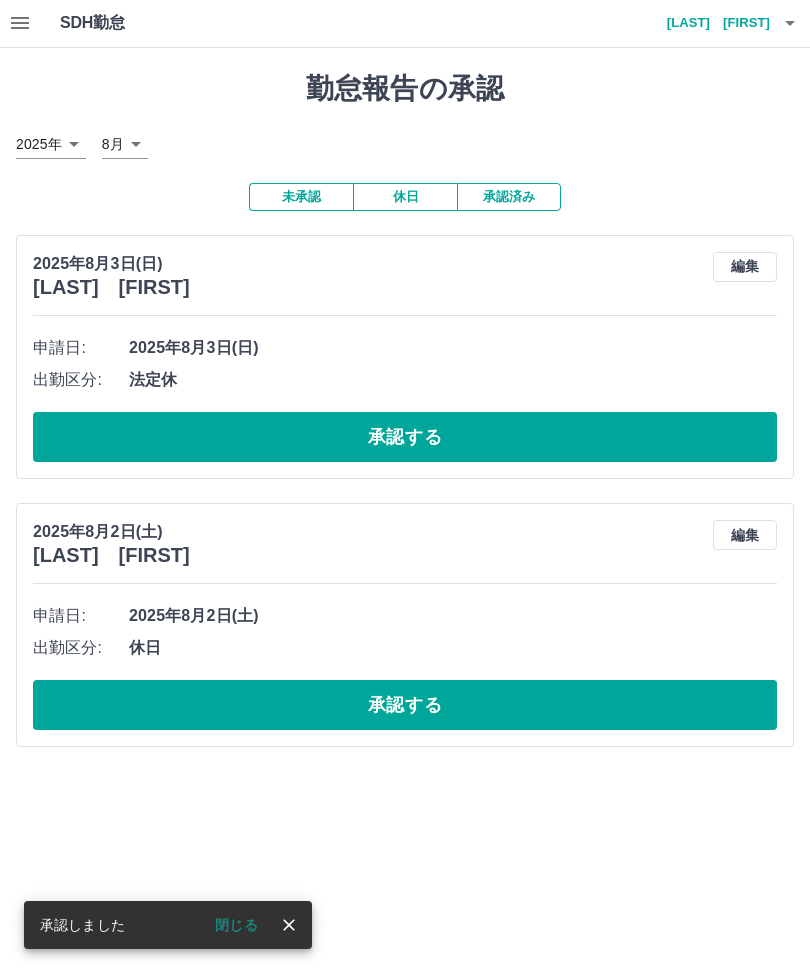 click on "承認する" at bounding box center (405, 438) 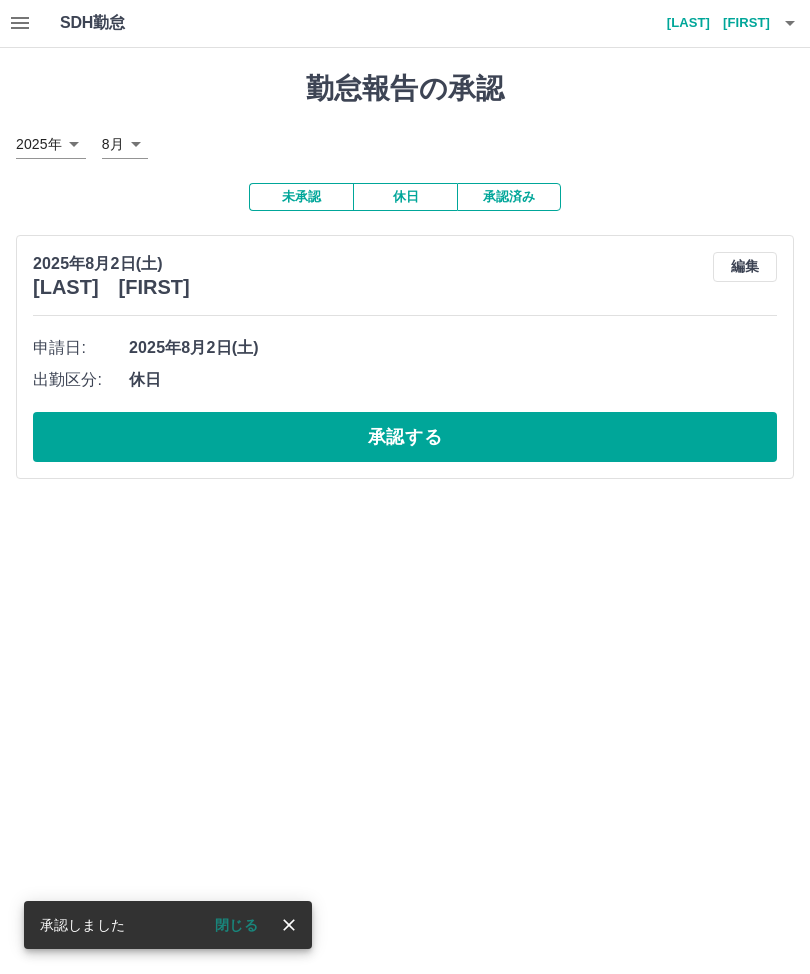 click on "承認する" at bounding box center (405, 438) 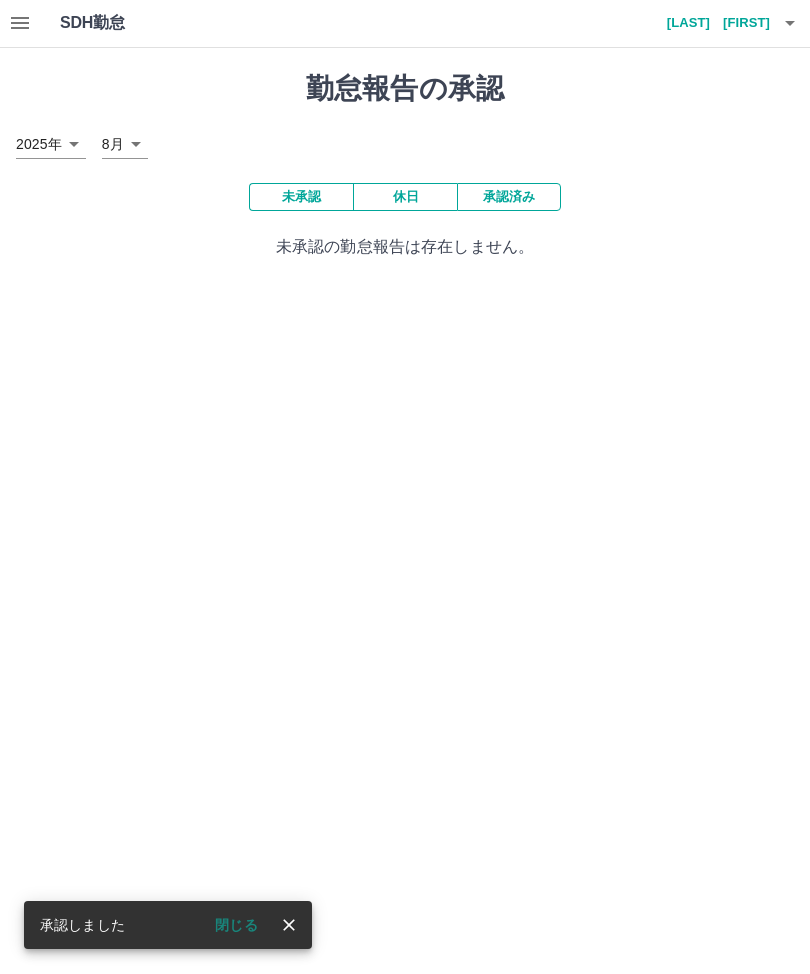 click 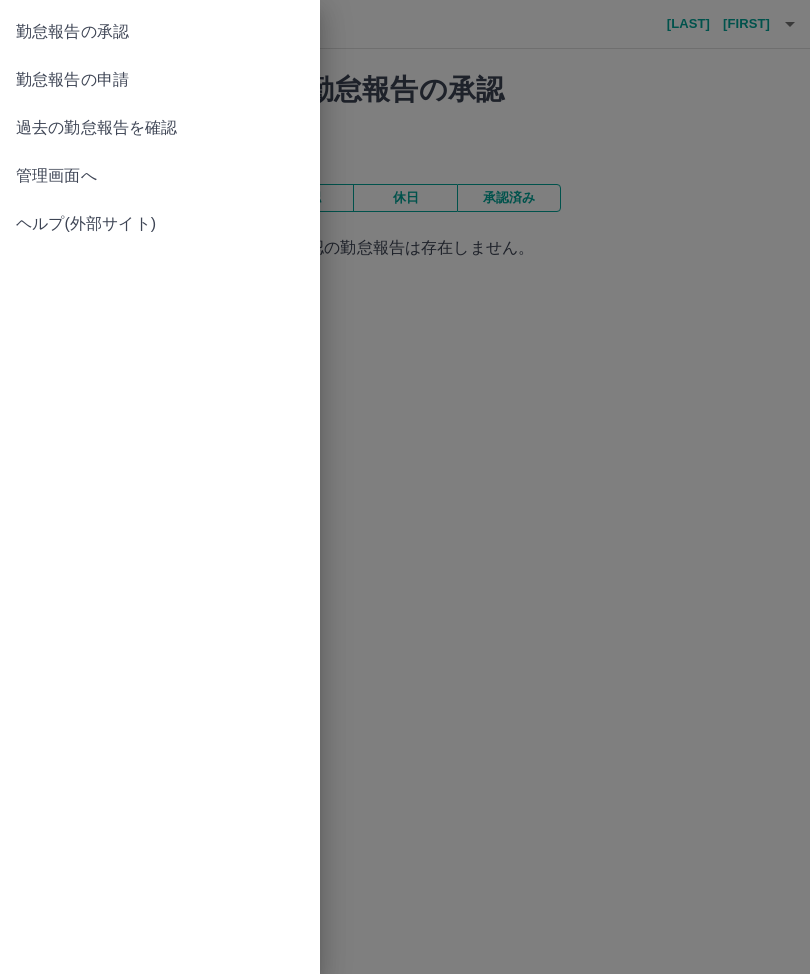 click on "勤怠報告の申請" at bounding box center [160, 80] 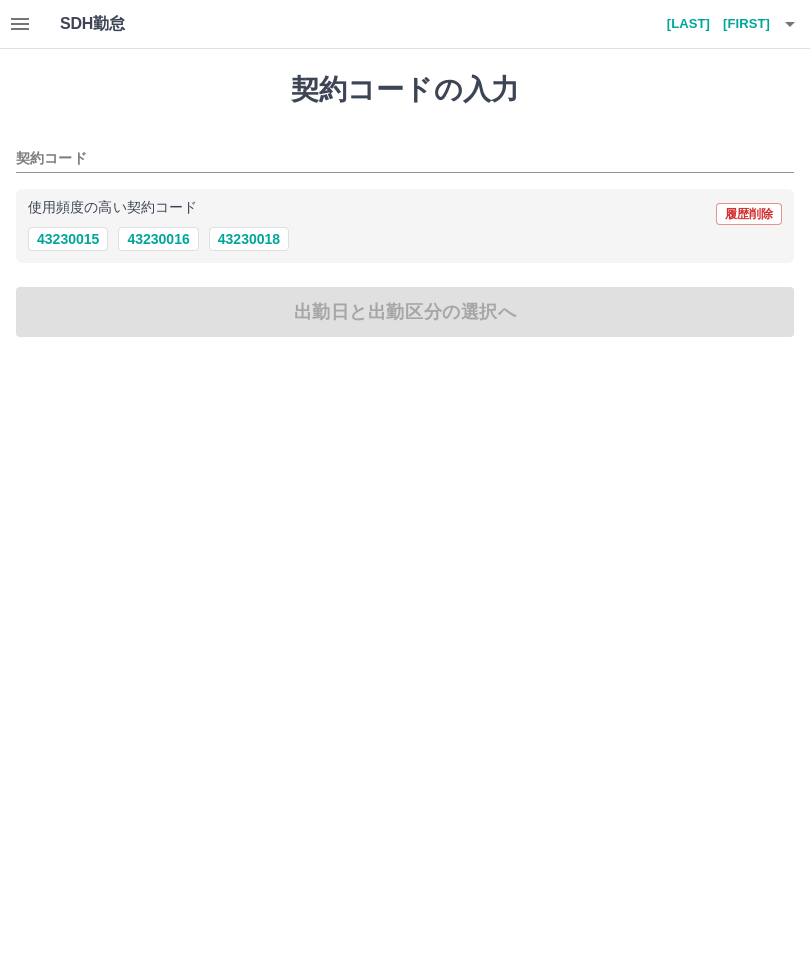 click on "43230015" at bounding box center (68, 239) 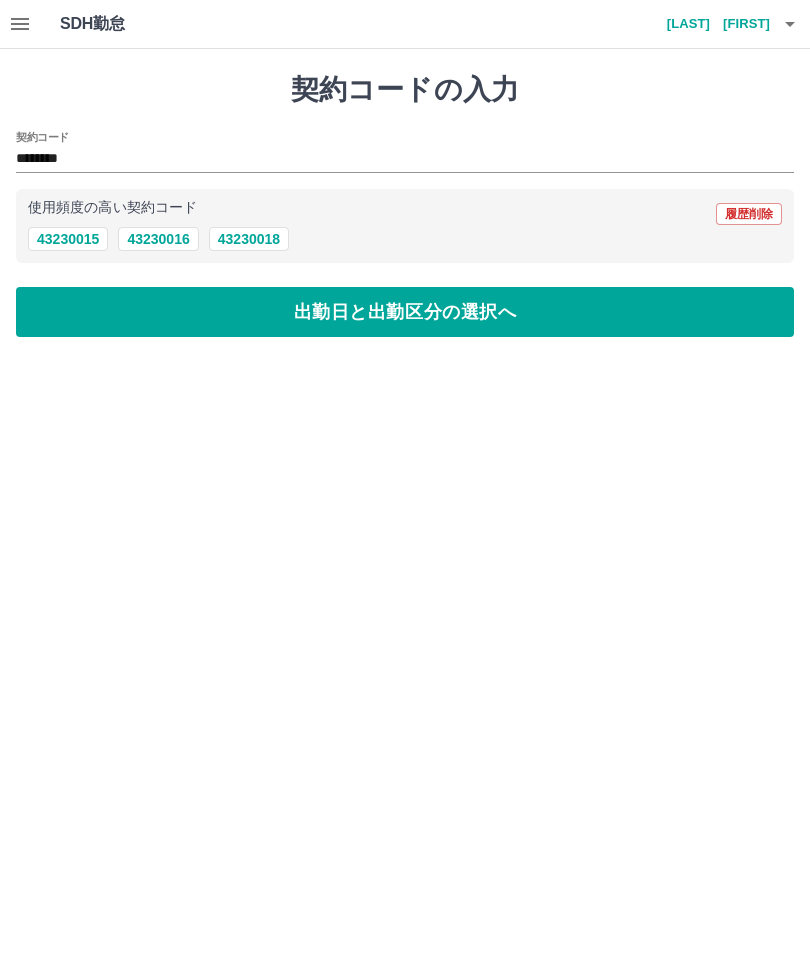 click on "出勤日と出勤区分の選択へ" at bounding box center (405, 312) 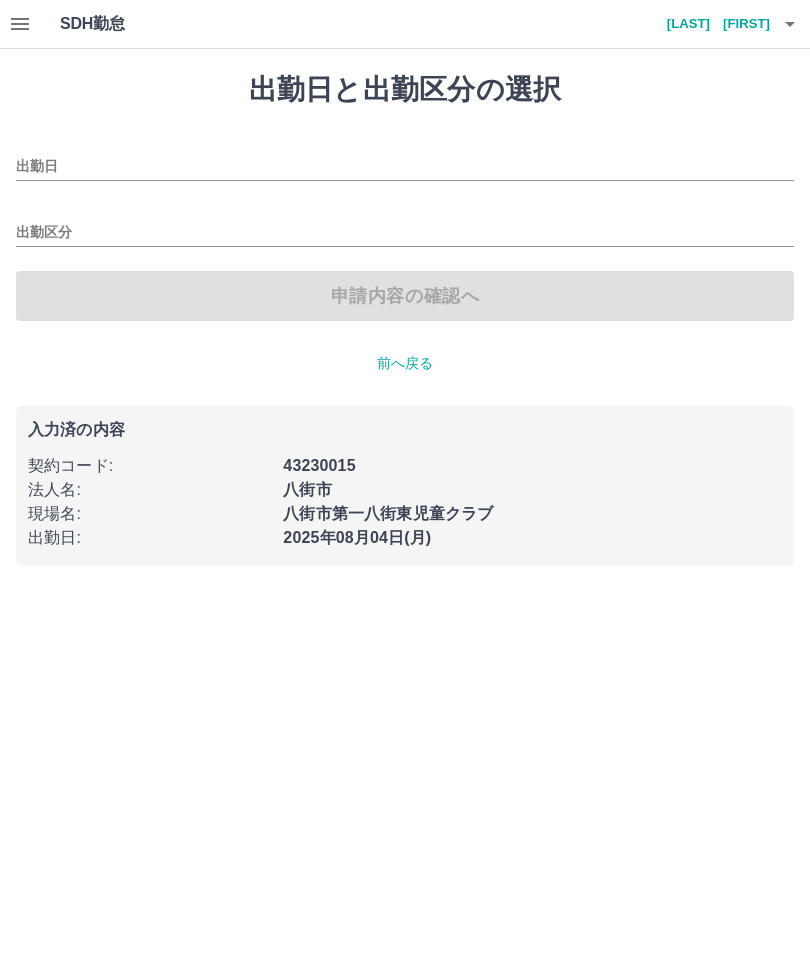 type on "**********" 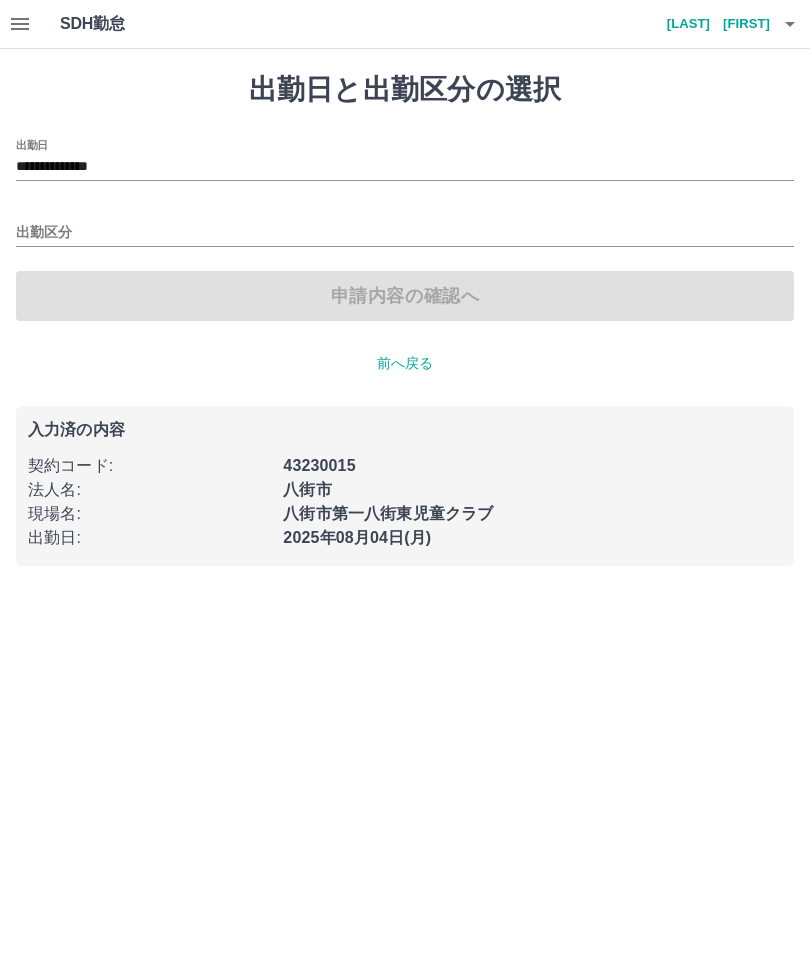 click on "出勤区分" at bounding box center (405, 233) 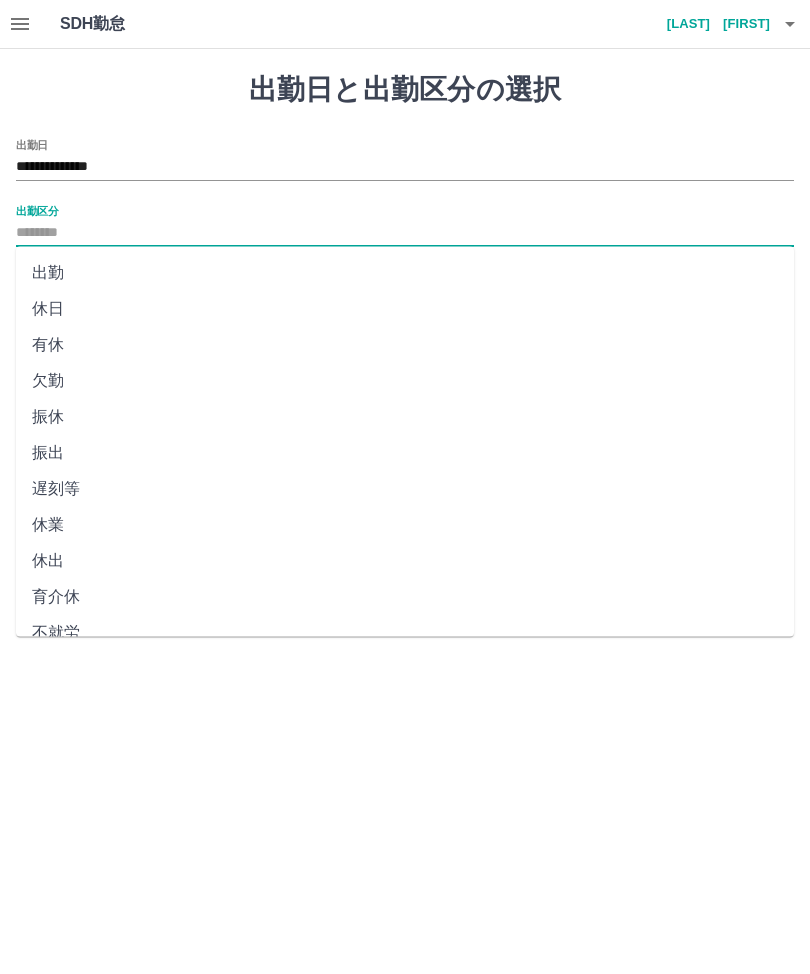 click on "出勤" at bounding box center [405, 273] 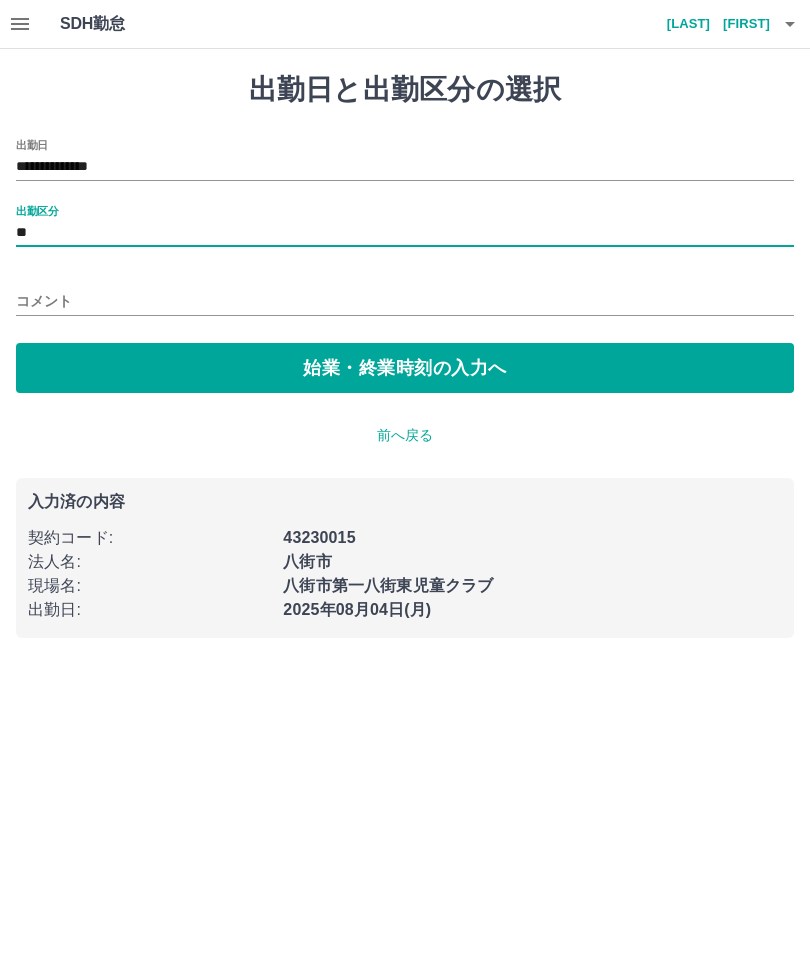 click on "始業・終業時刻の入力へ" at bounding box center (405, 368) 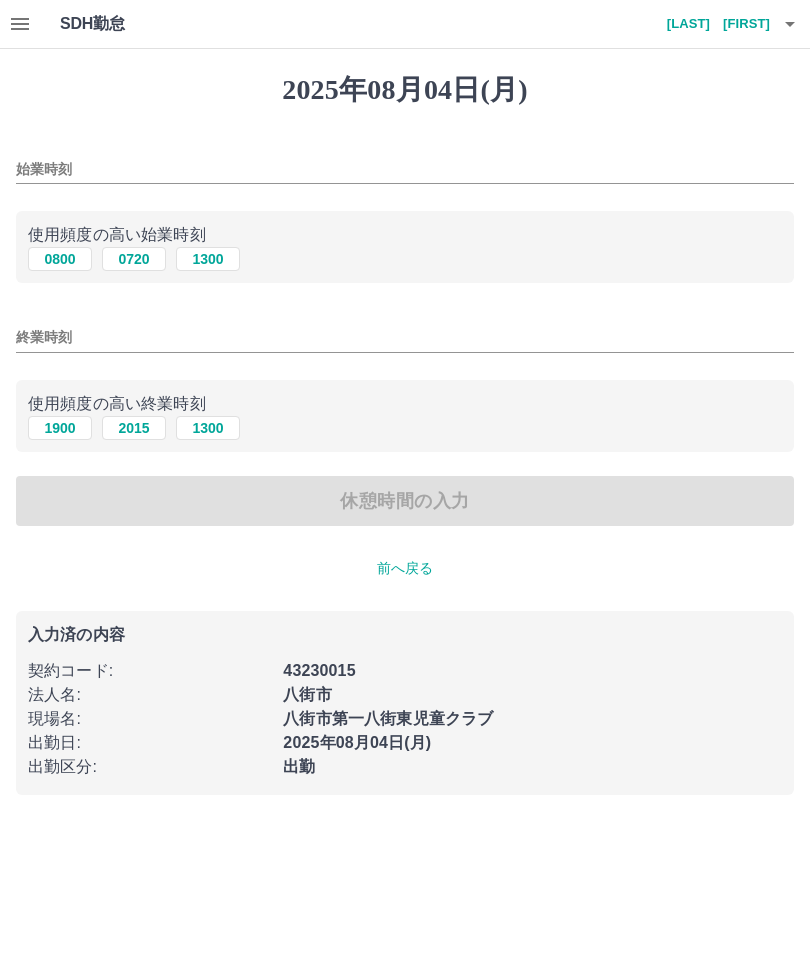 click on "0720" at bounding box center (134, 259) 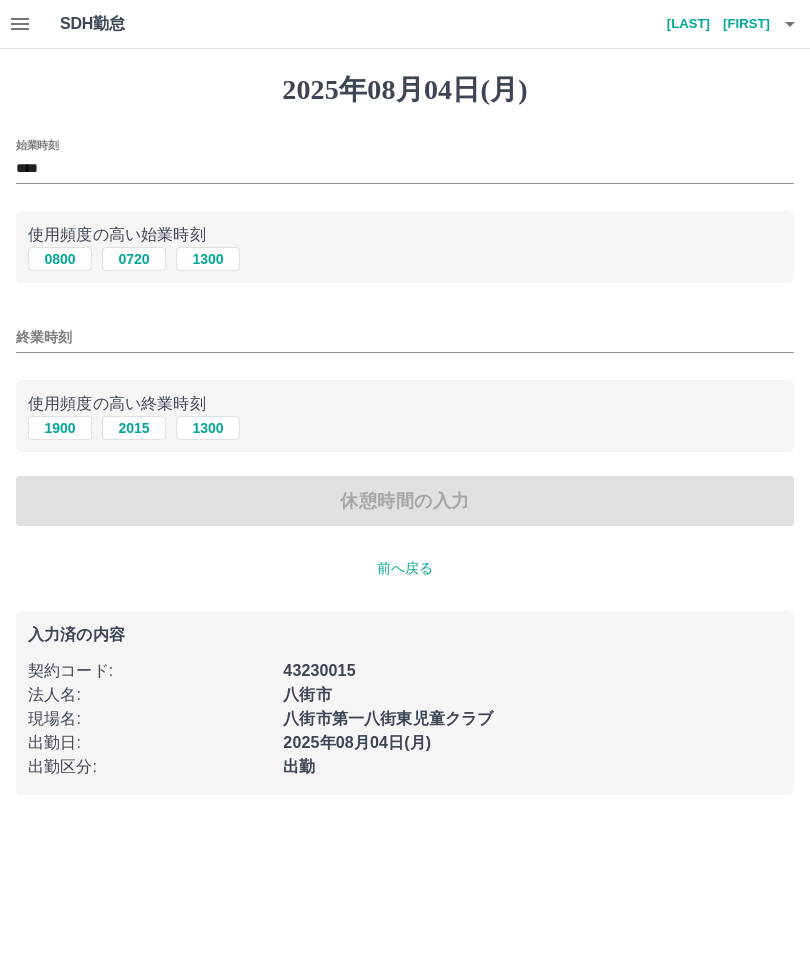 click on "終業時刻" at bounding box center [405, 337] 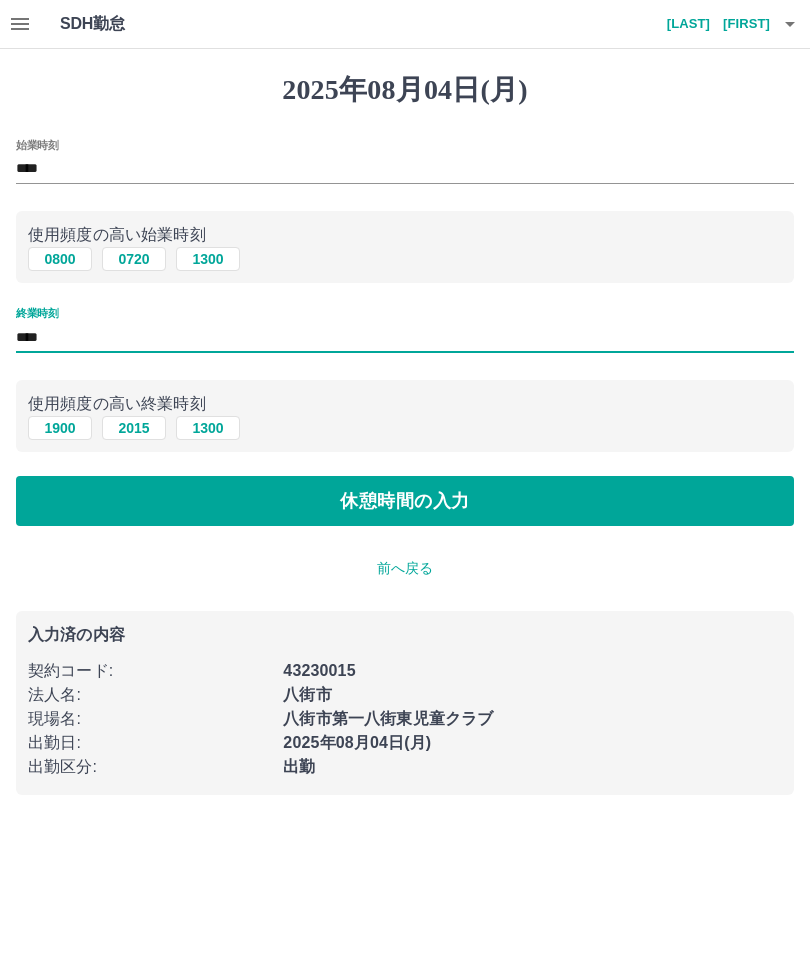 type on "****" 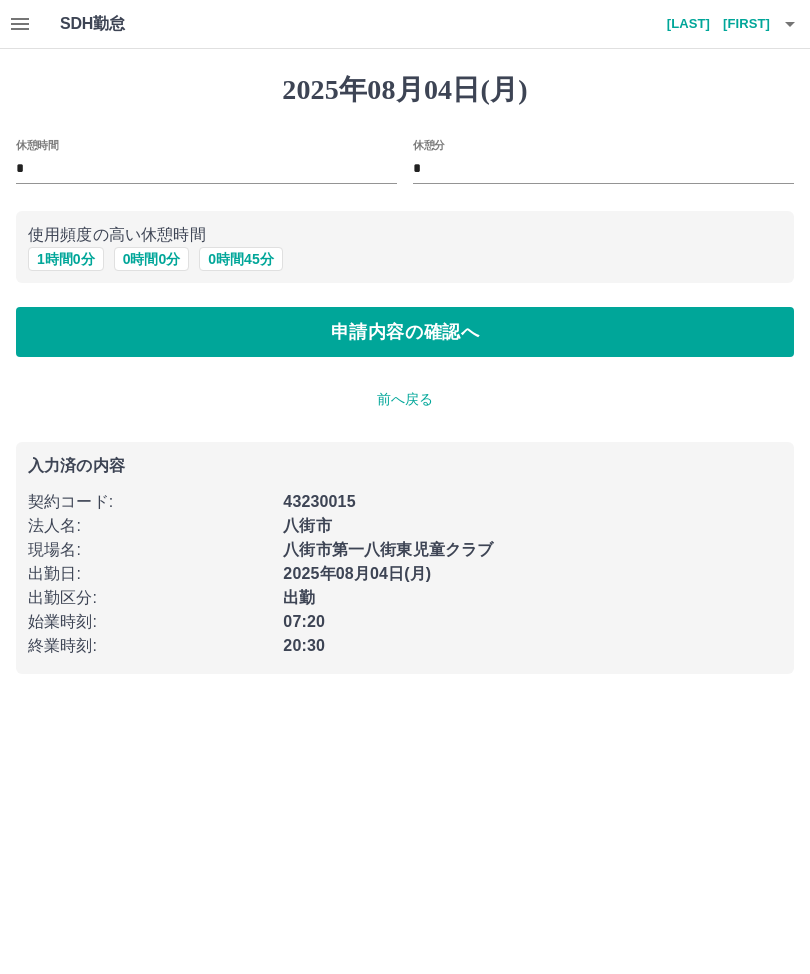 click on "1 時間 0 分" at bounding box center [66, 259] 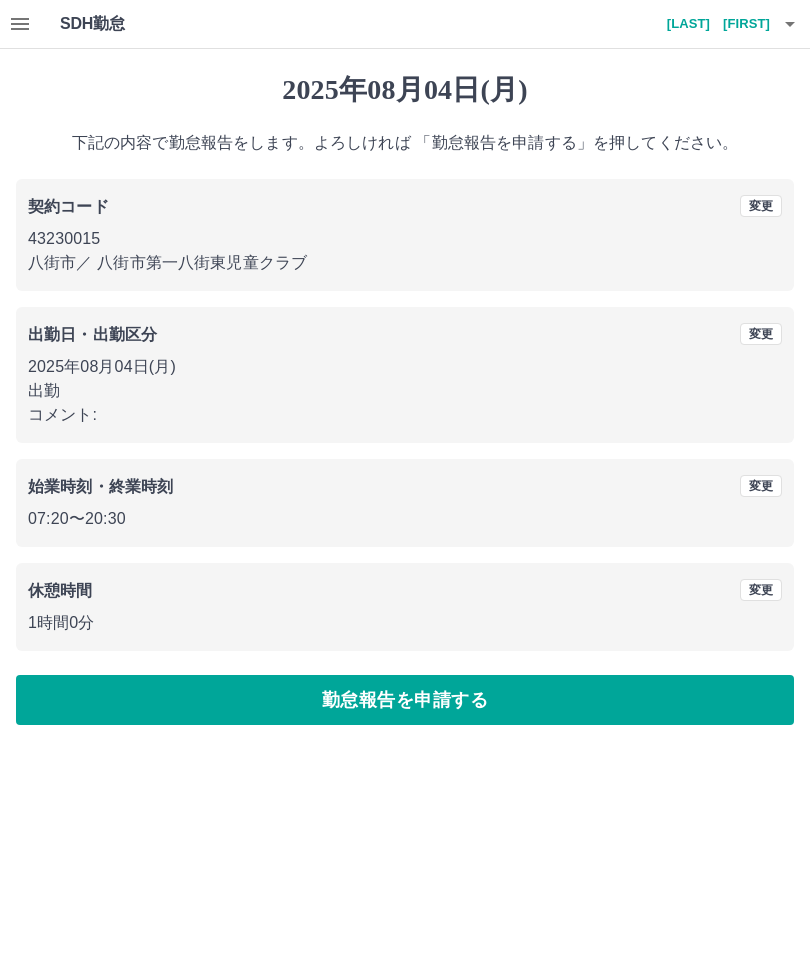 click on "勤怠報告を申請する" at bounding box center [405, 700] 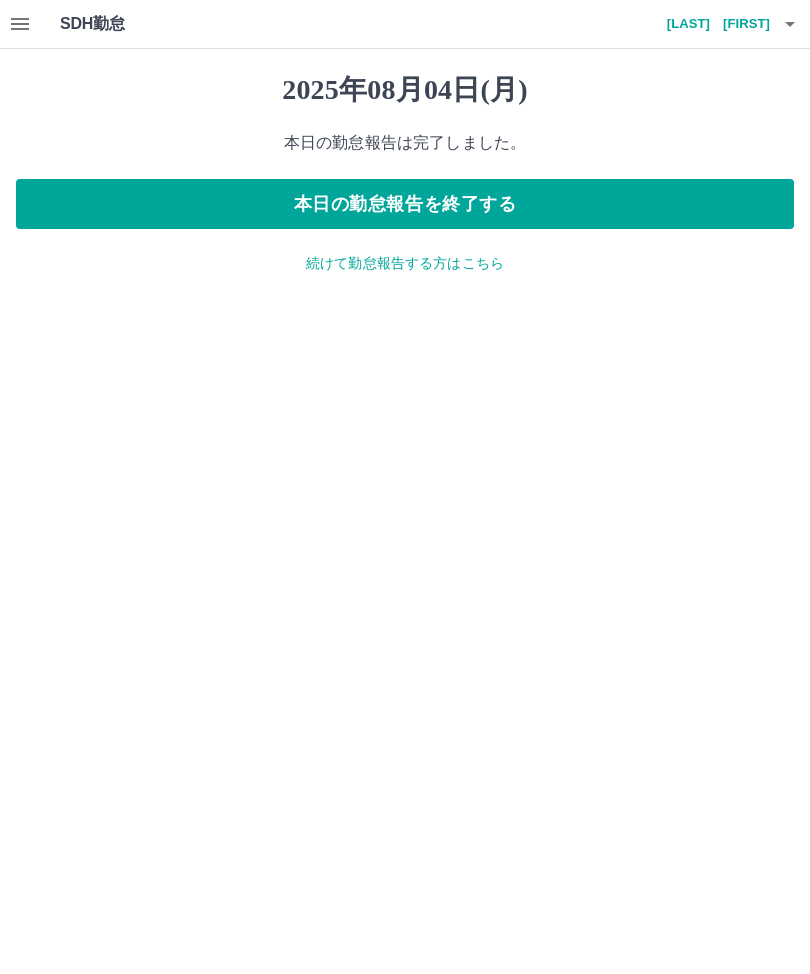 click at bounding box center (20, 24) 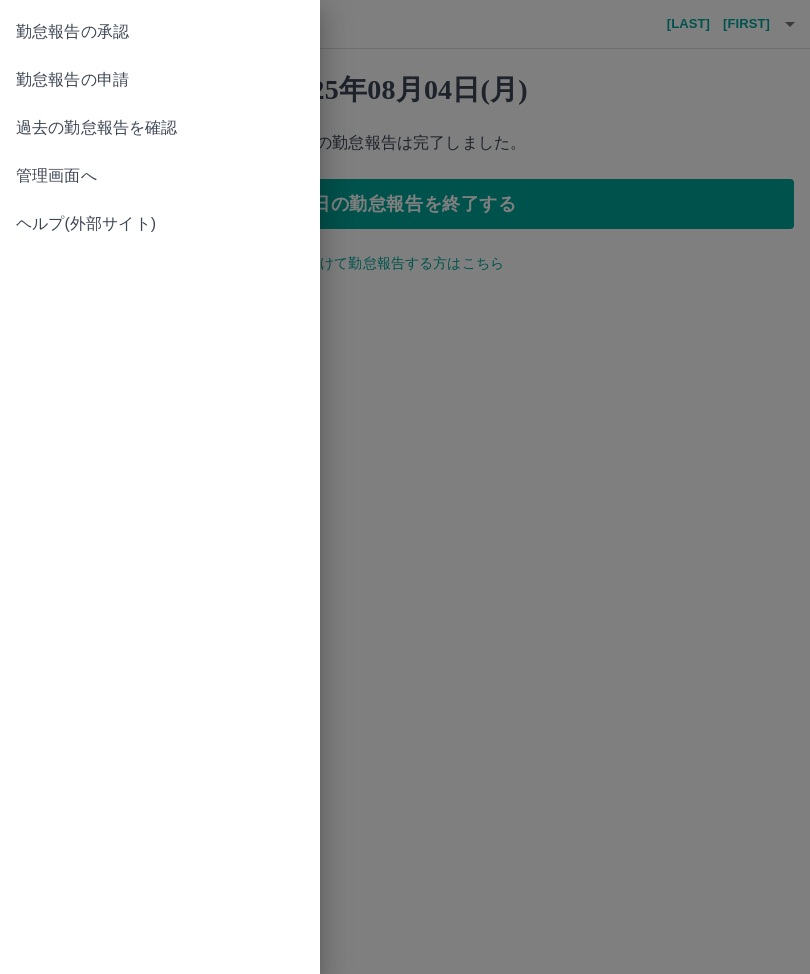 click on "勤怠報告の承認" at bounding box center [160, 32] 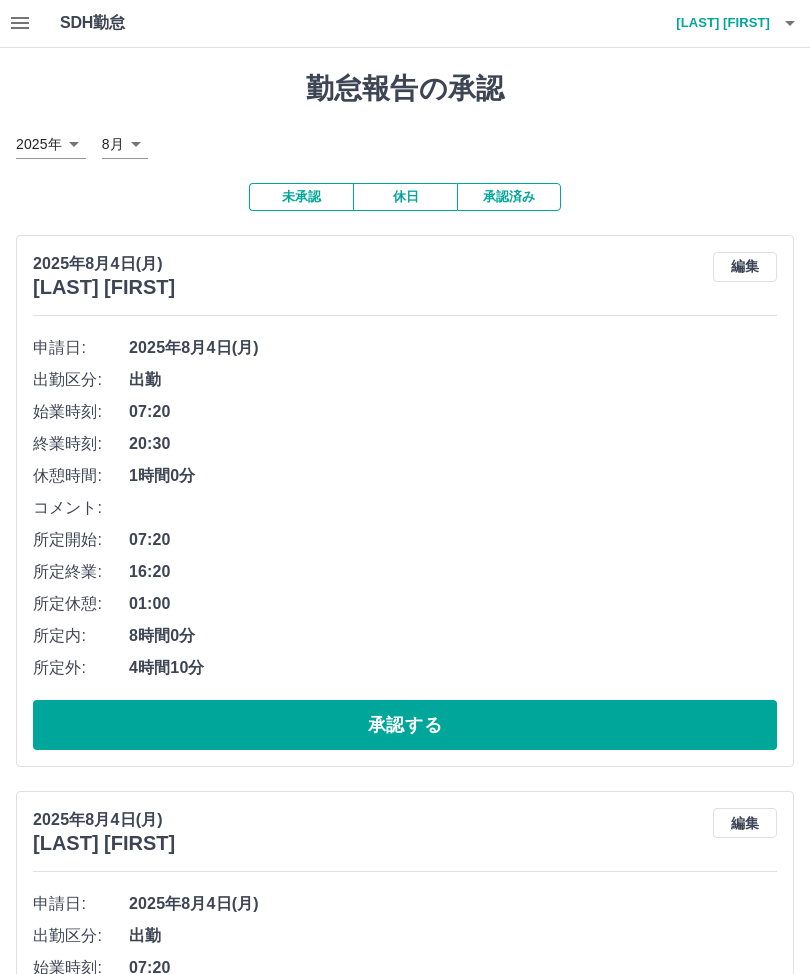 scroll, scrollTop: 0, scrollLeft: 0, axis: both 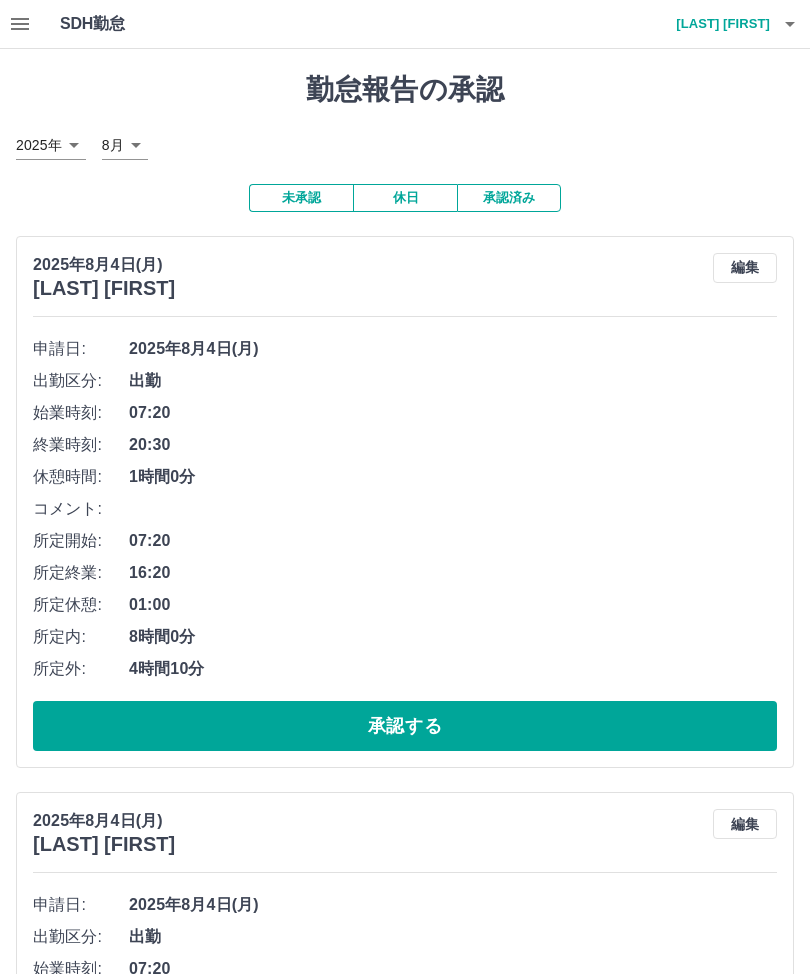 click on "承認する" at bounding box center [405, 726] 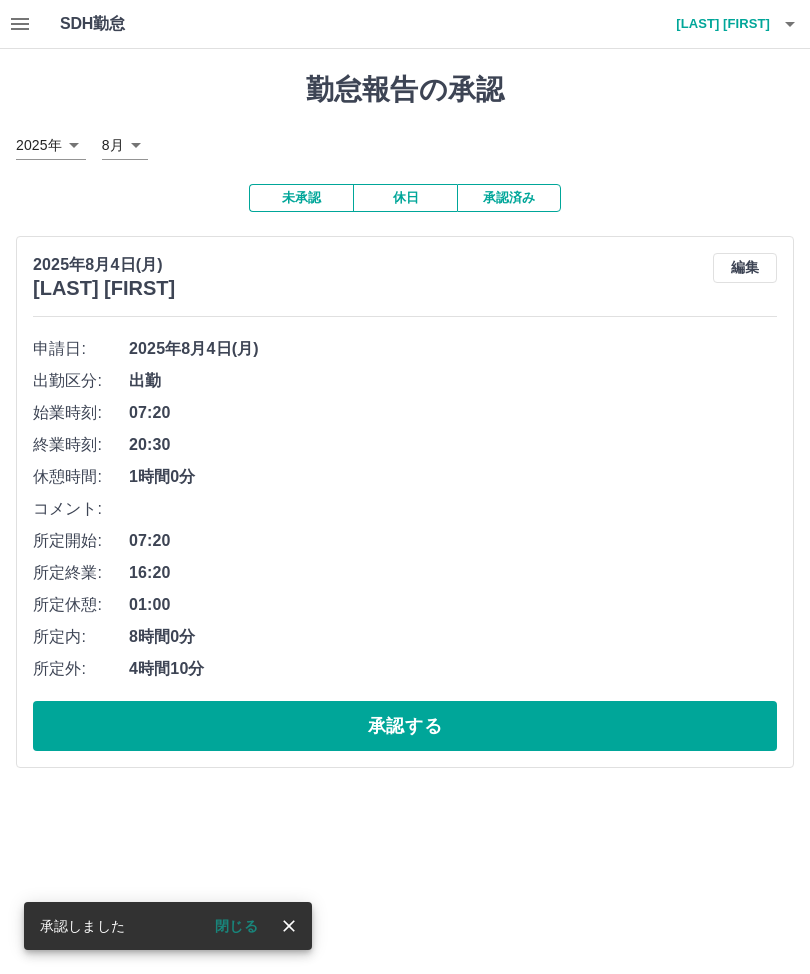 click on "承認する" at bounding box center (405, 726) 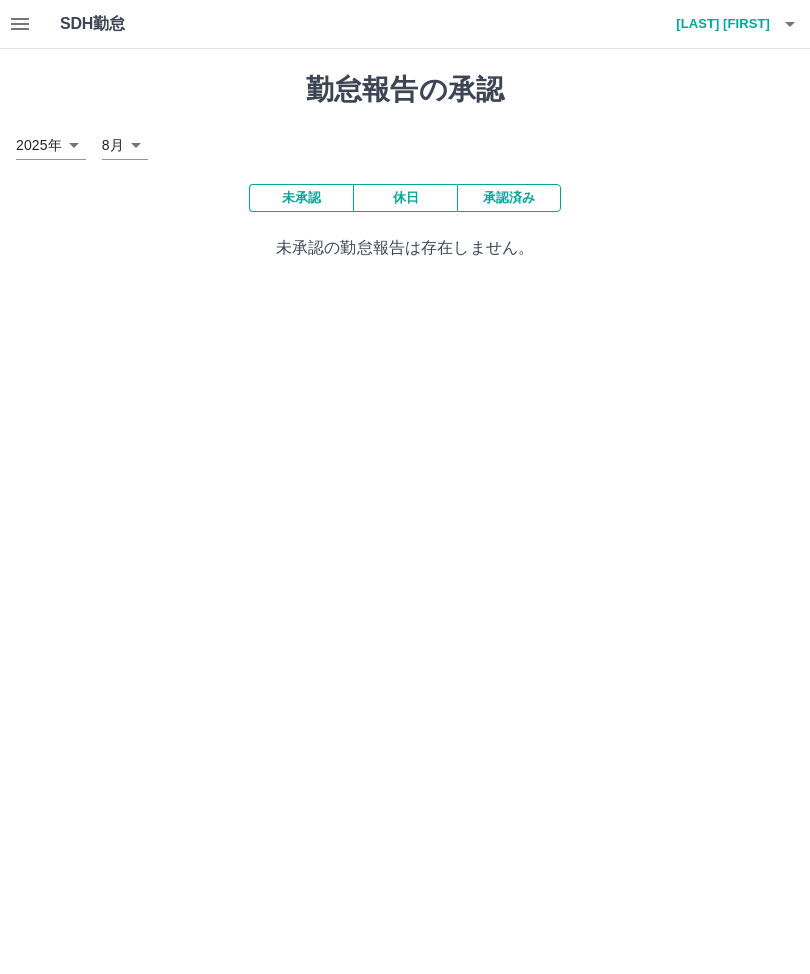 click on "ﾍﾞｲｸｳｪﾙﾃﾞｨ　いづみ" at bounding box center (710, 24) 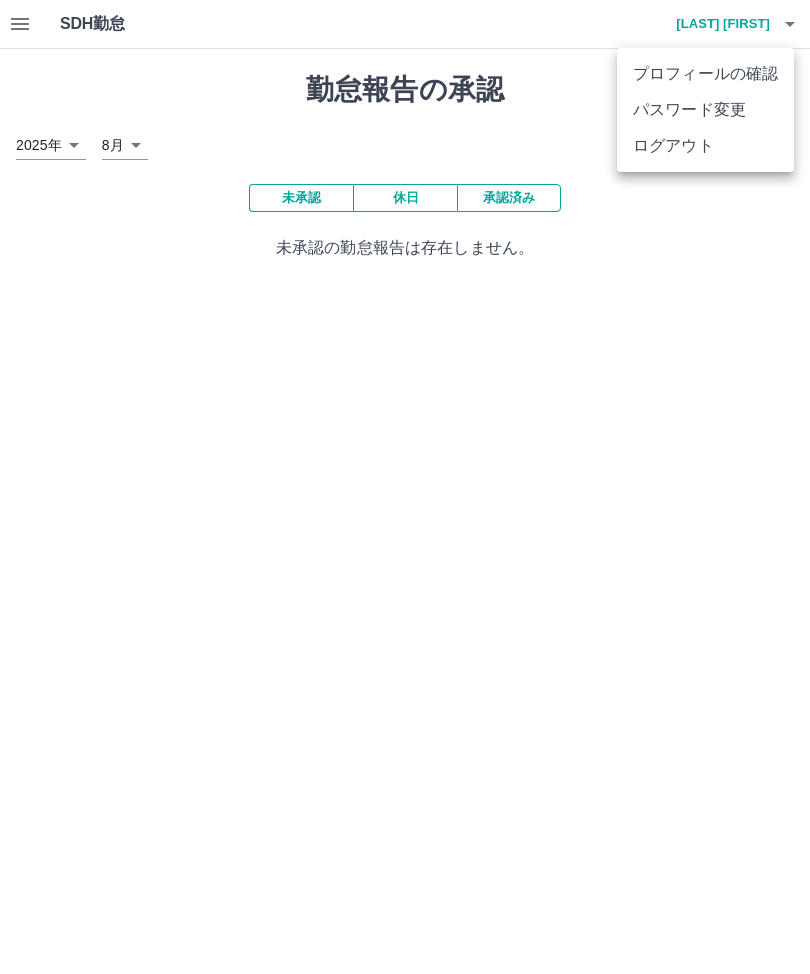 click on "ログアウト" at bounding box center (705, 146) 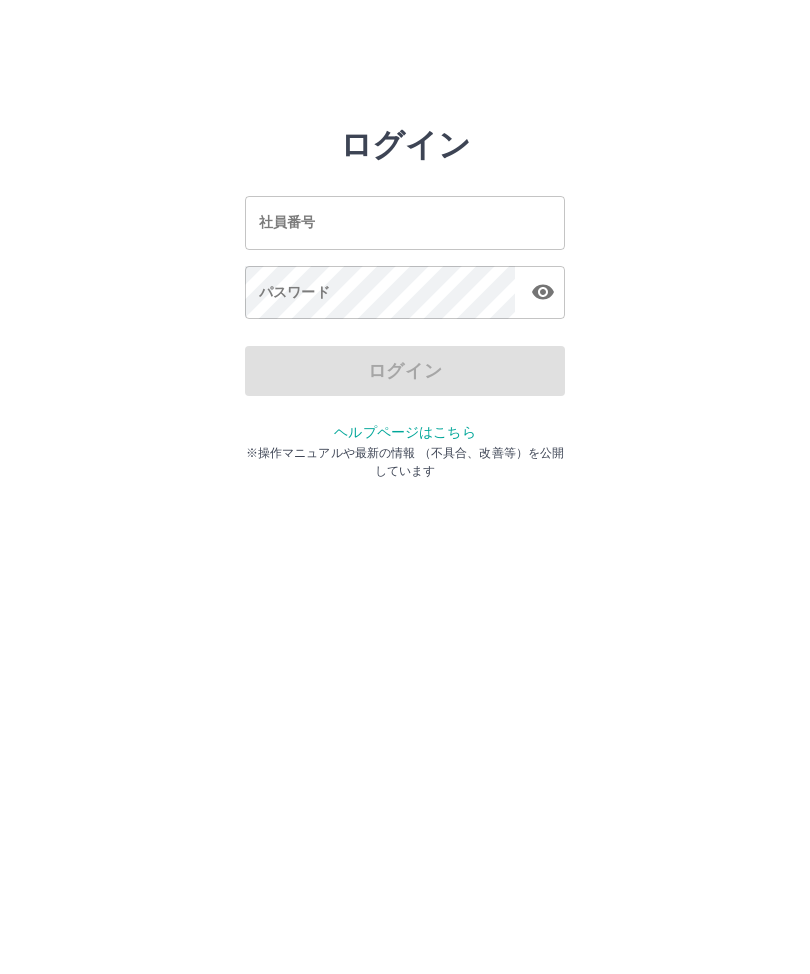 scroll, scrollTop: 0, scrollLeft: 0, axis: both 